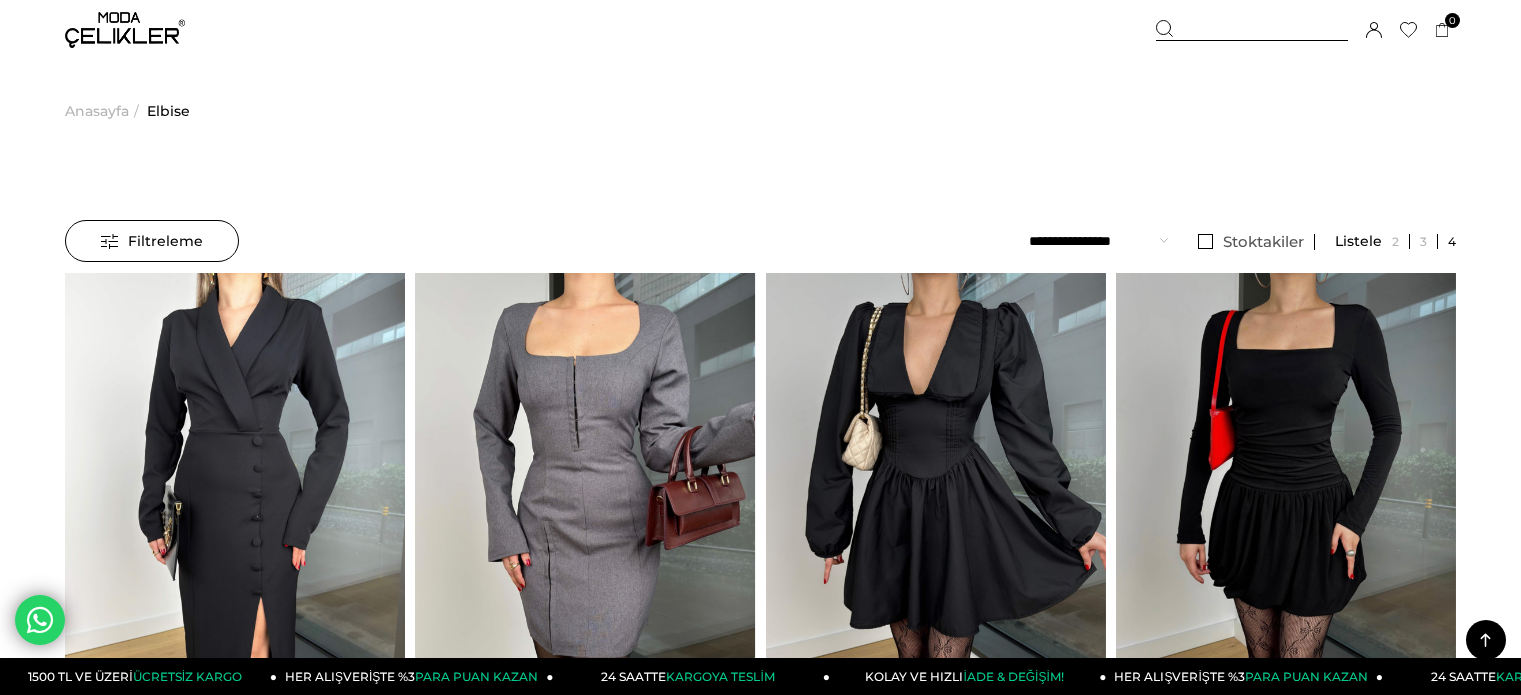 scroll, scrollTop: 12100, scrollLeft: 0, axis: vertical 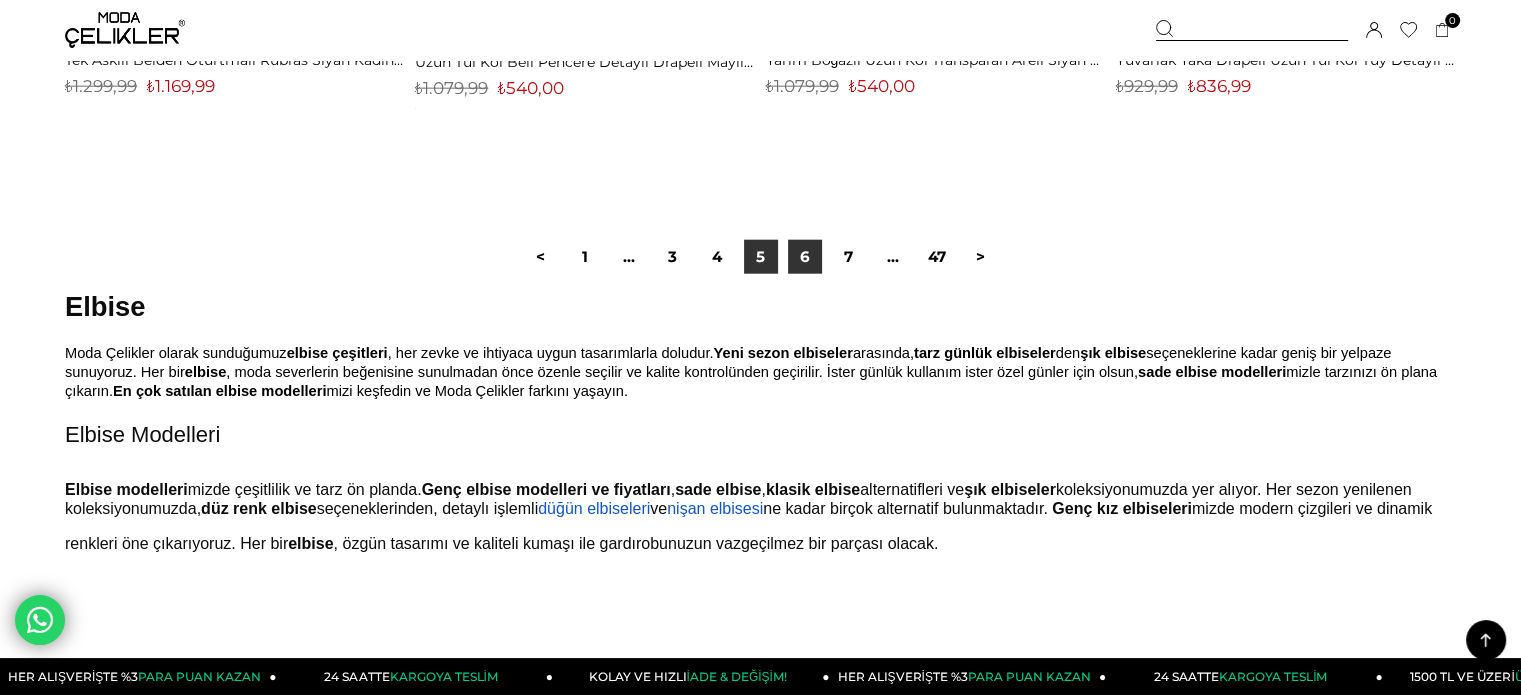 click on "6" at bounding box center (805, 257) 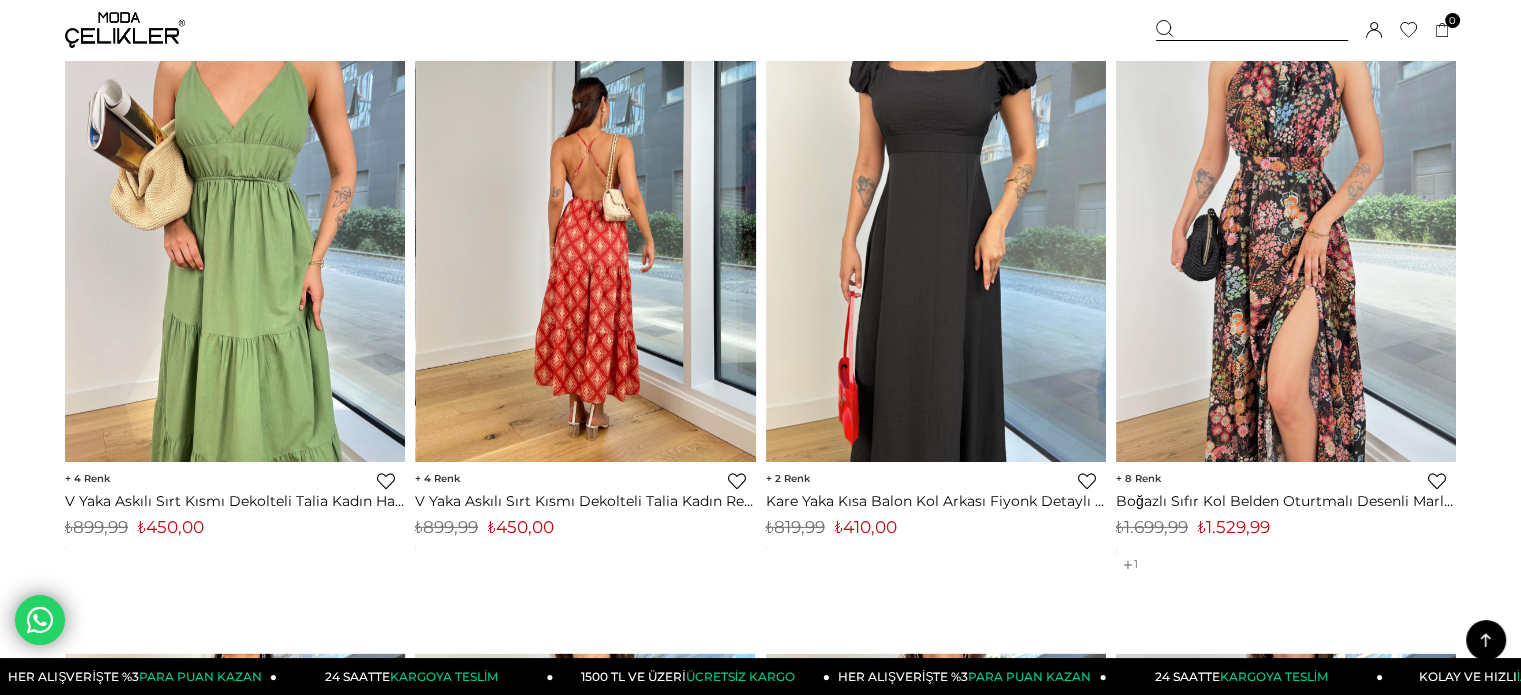 scroll, scrollTop: 6000, scrollLeft: 0, axis: vertical 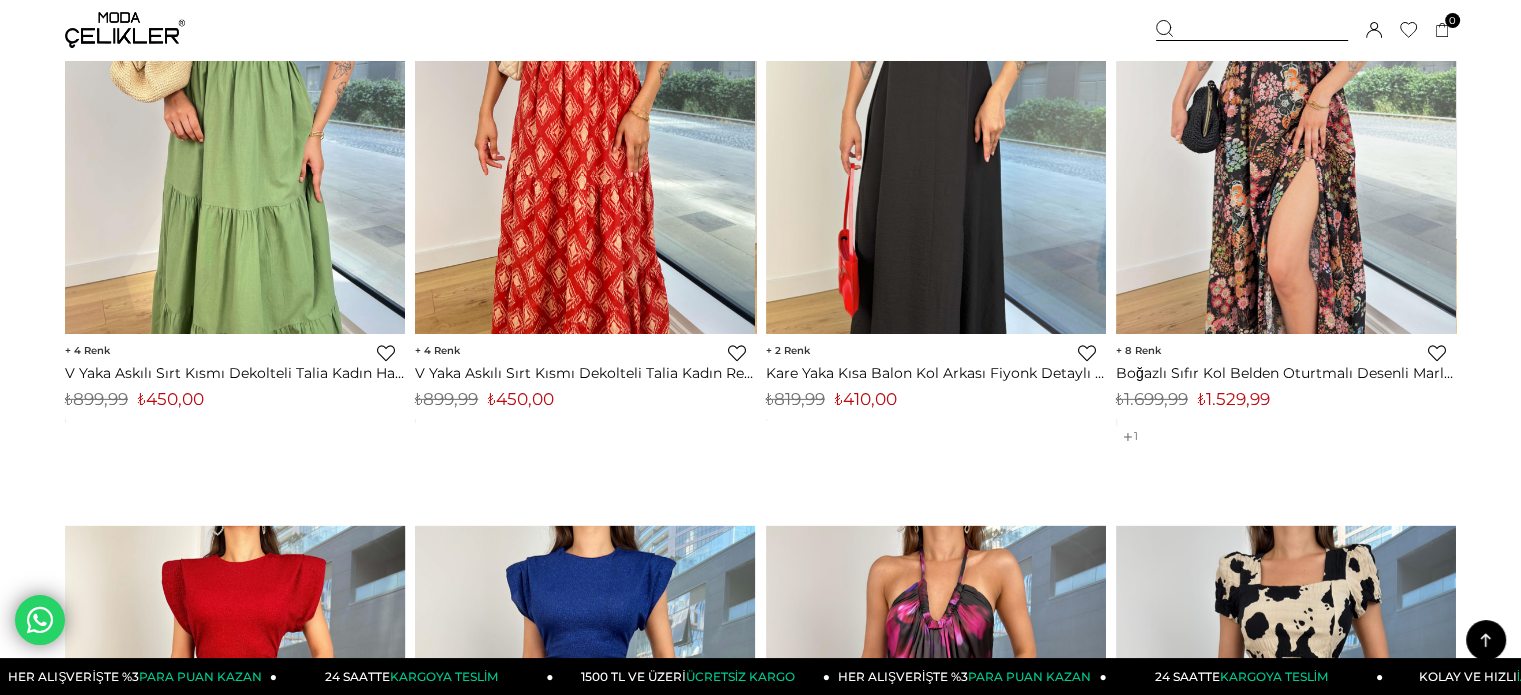 click at bounding box center [1626, 108] 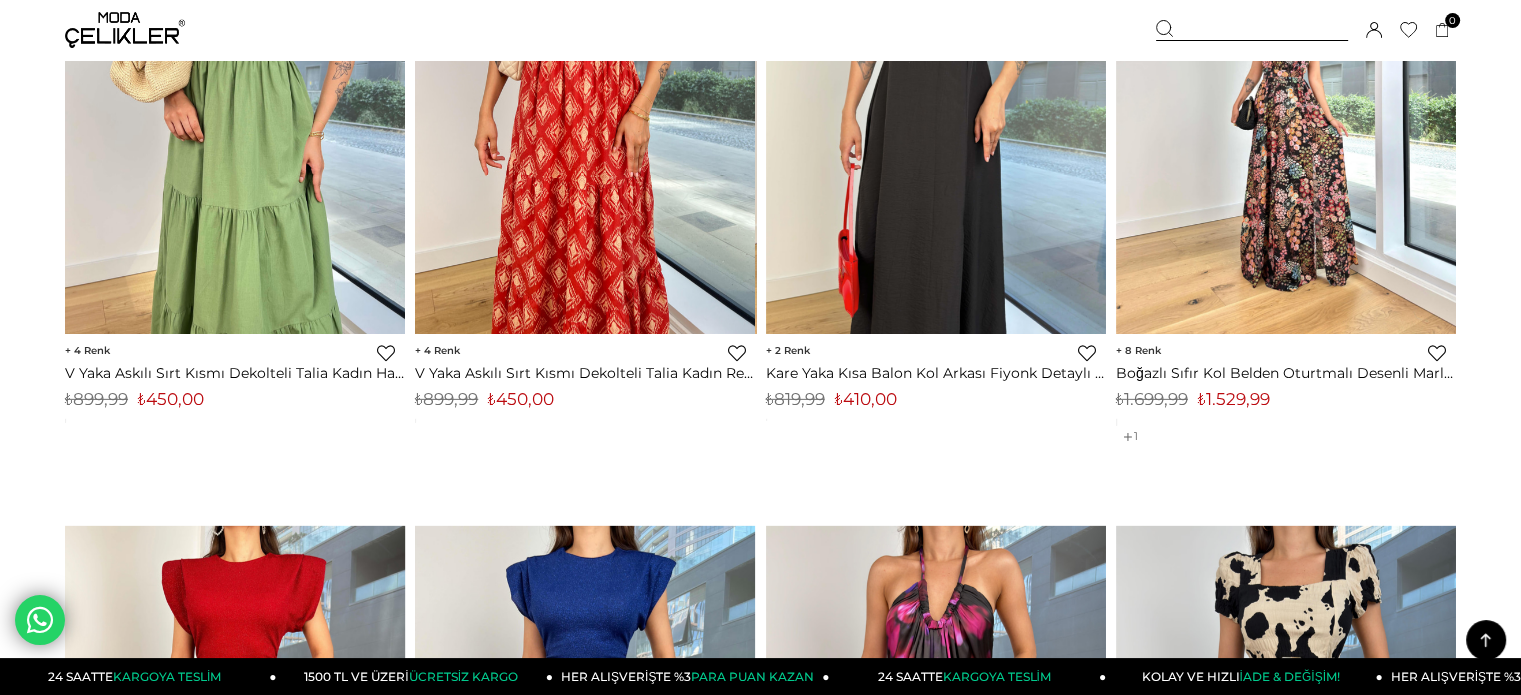click at bounding box center [1286, 107] 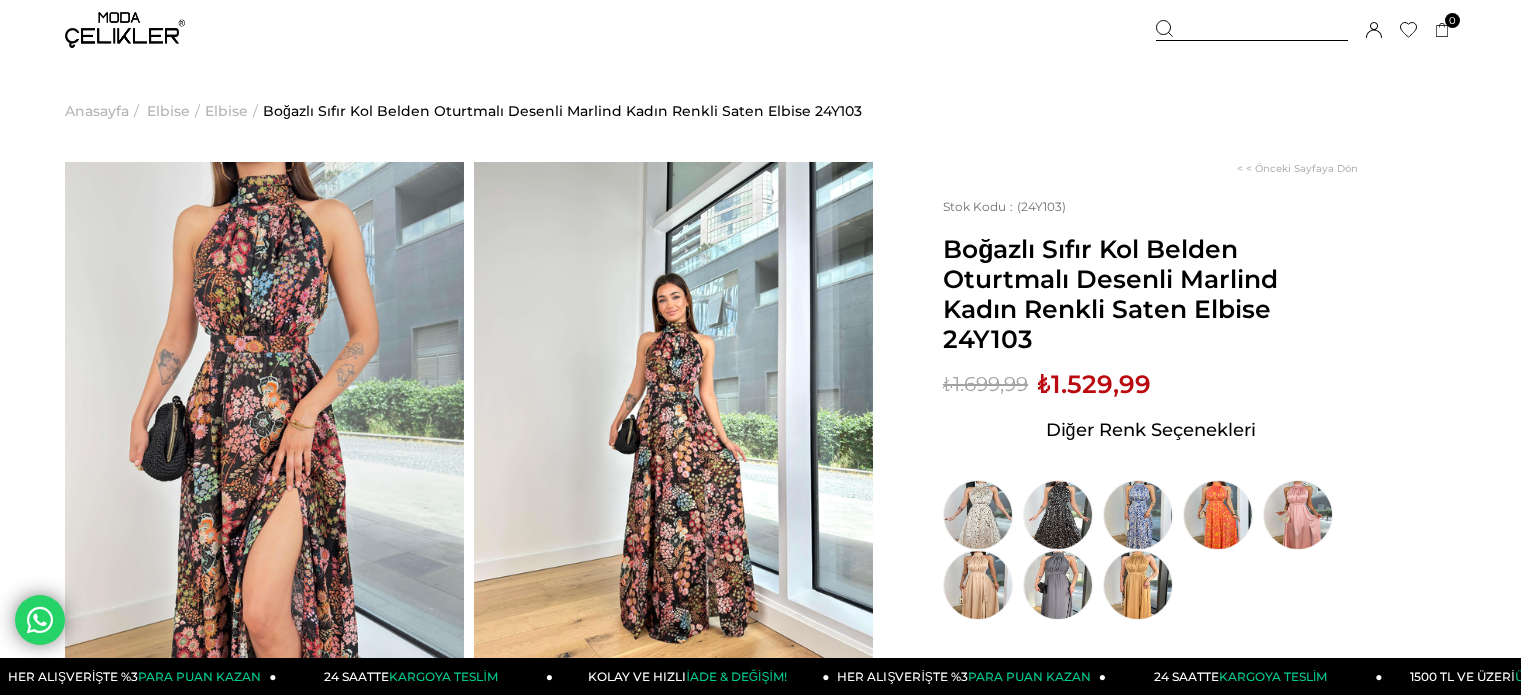 scroll, scrollTop: 0, scrollLeft: 0, axis: both 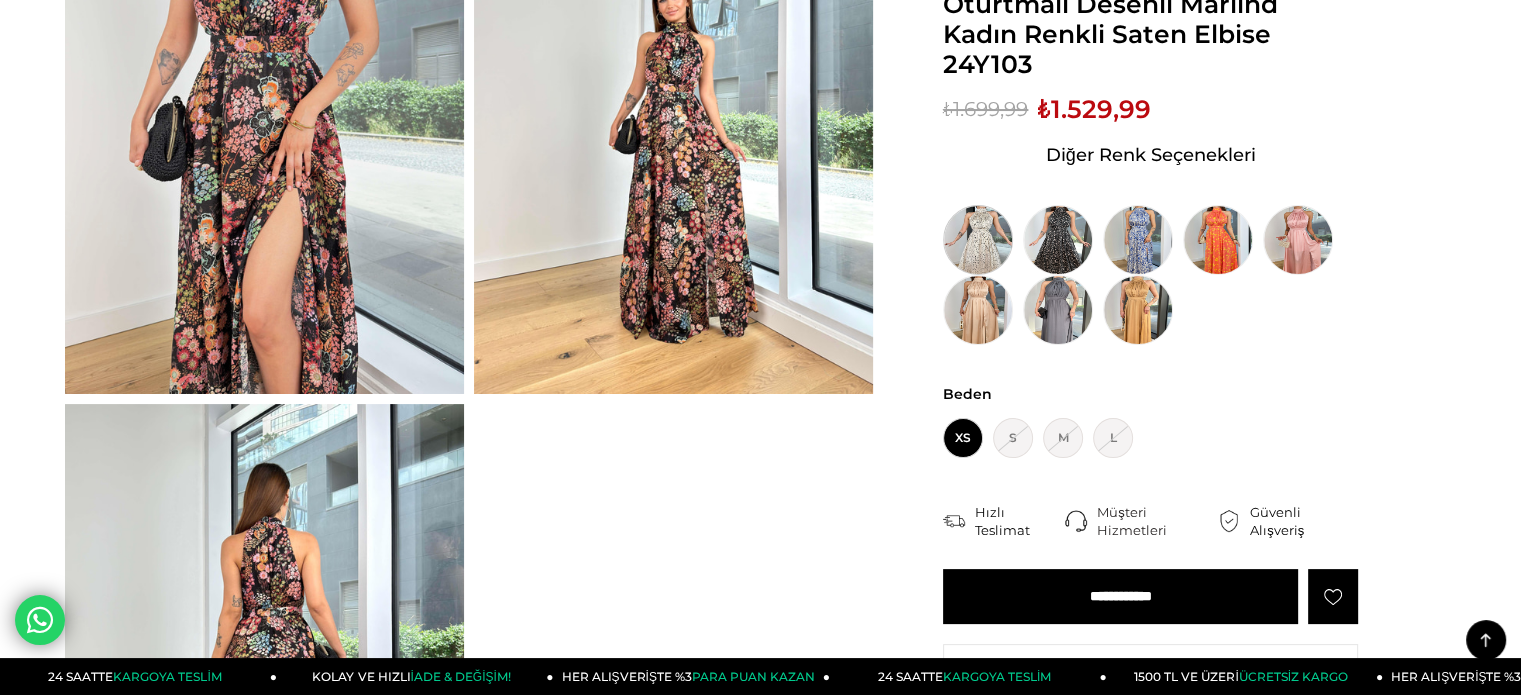 click at bounding box center [978, 240] 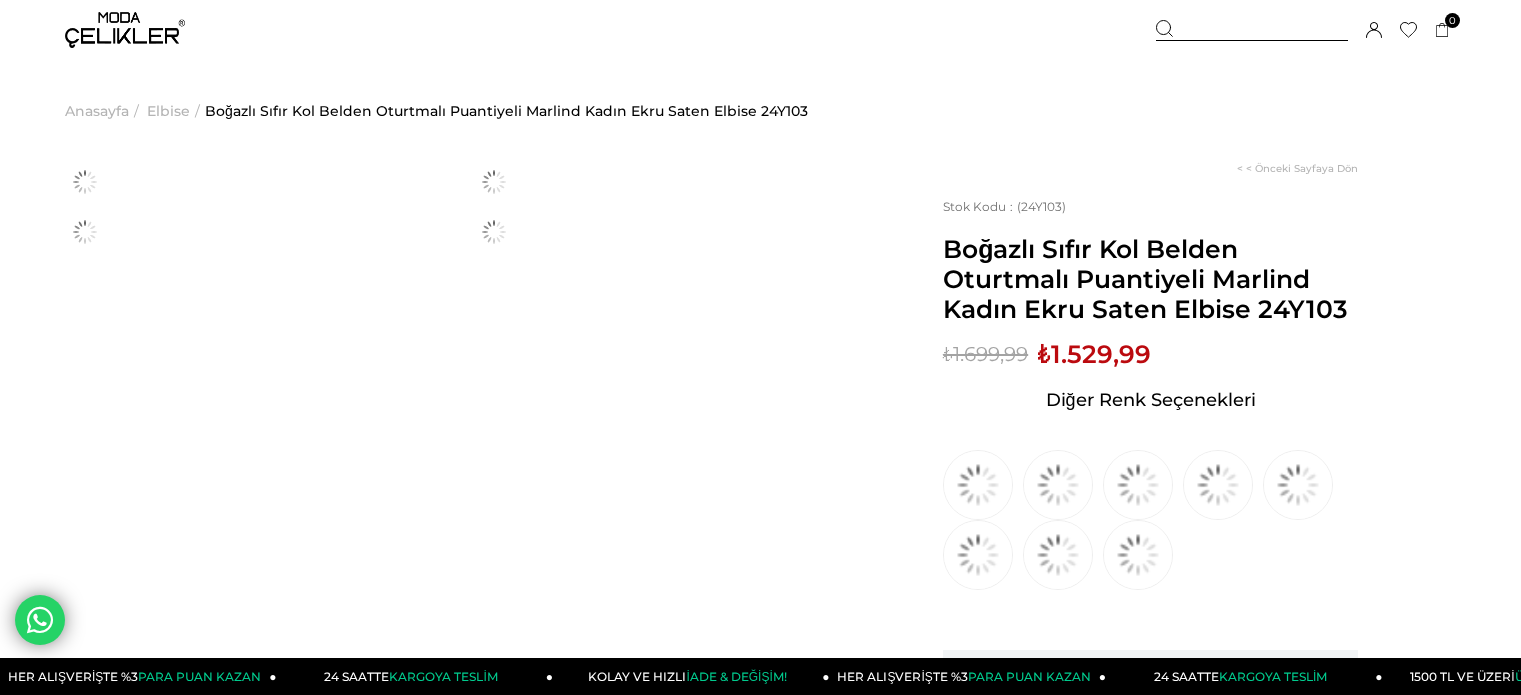 scroll, scrollTop: 0, scrollLeft: 0, axis: both 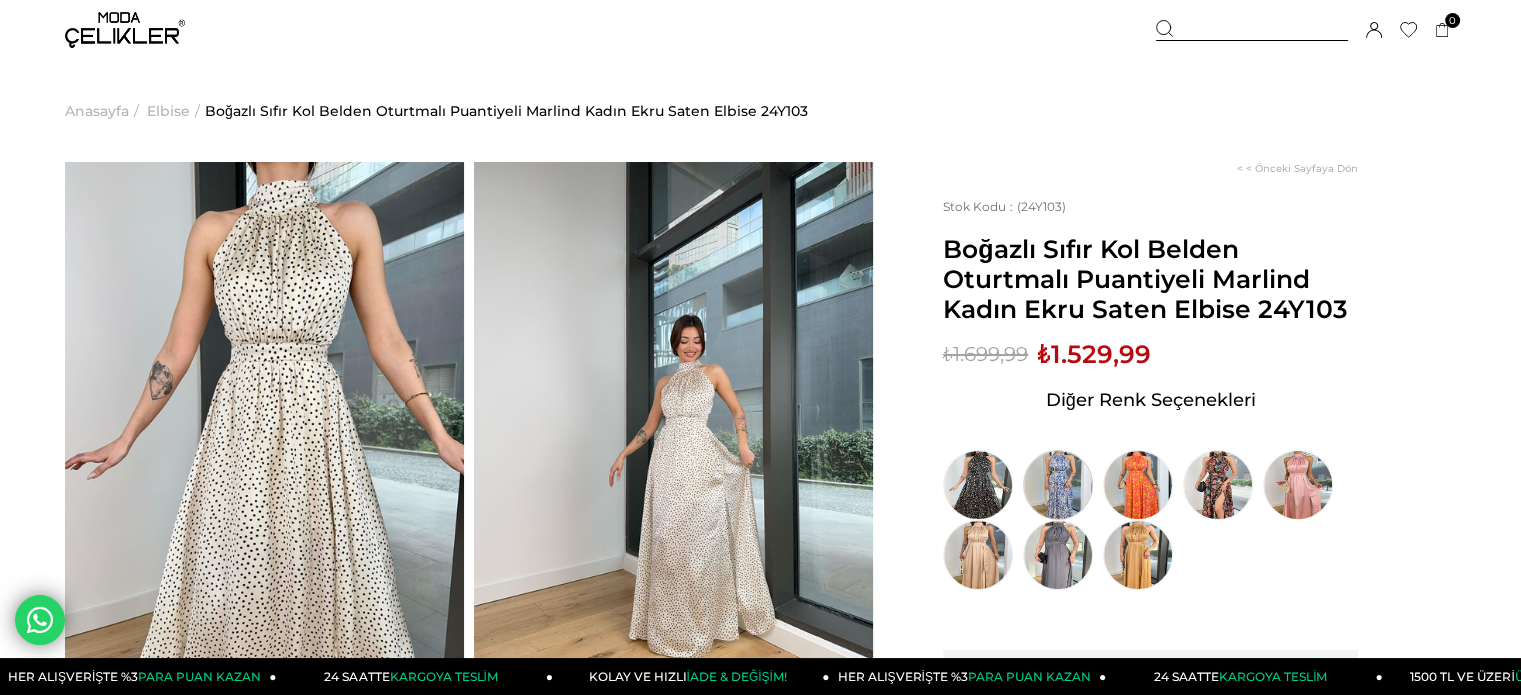 click at bounding box center [1058, 485] 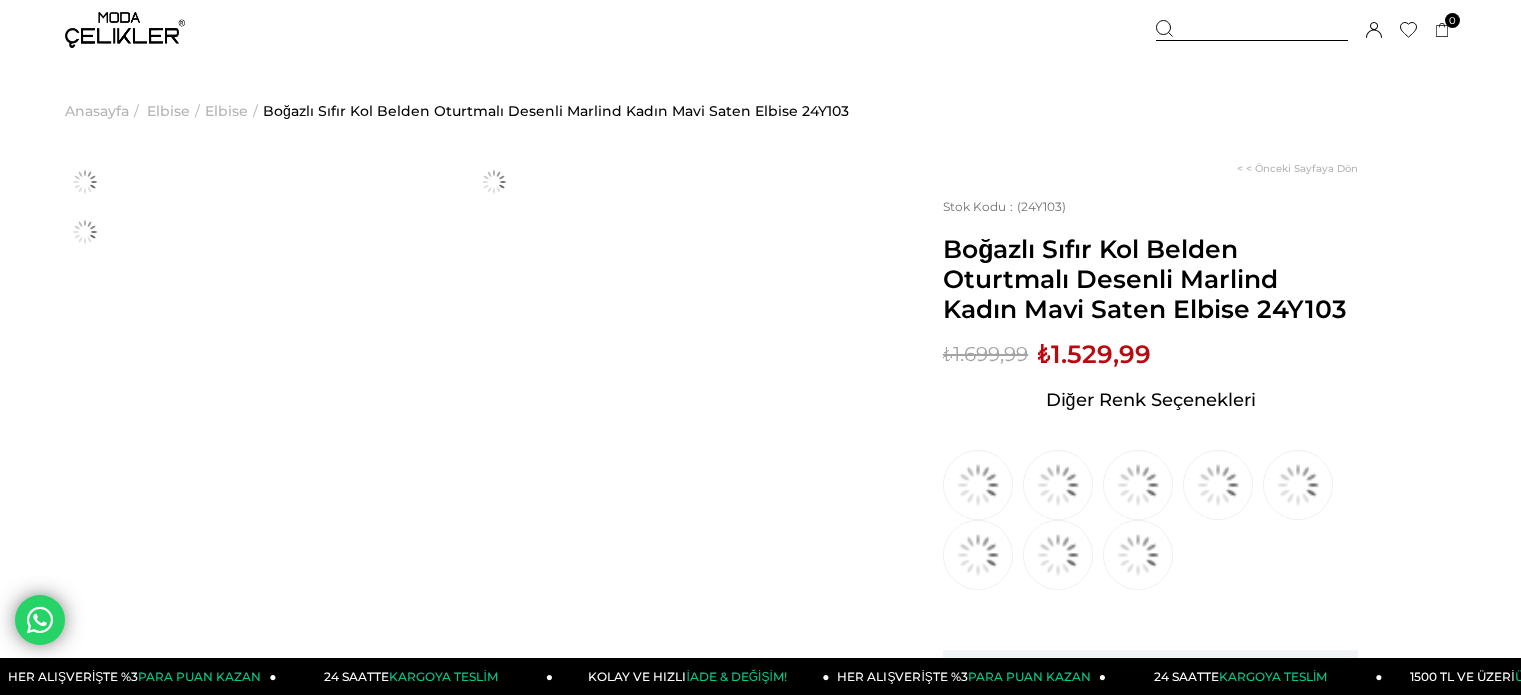 scroll, scrollTop: 0, scrollLeft: 0, axis: both 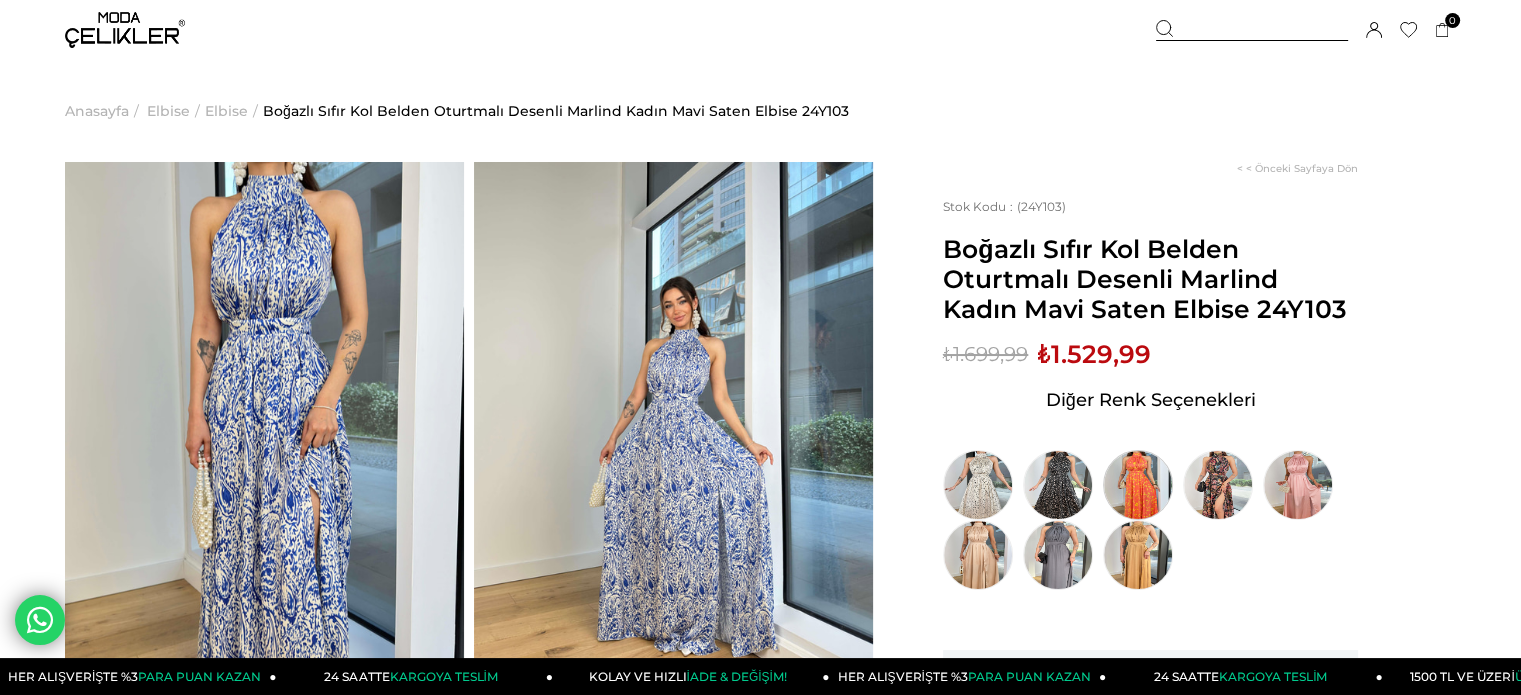 click at bounding box center (1138, 485) 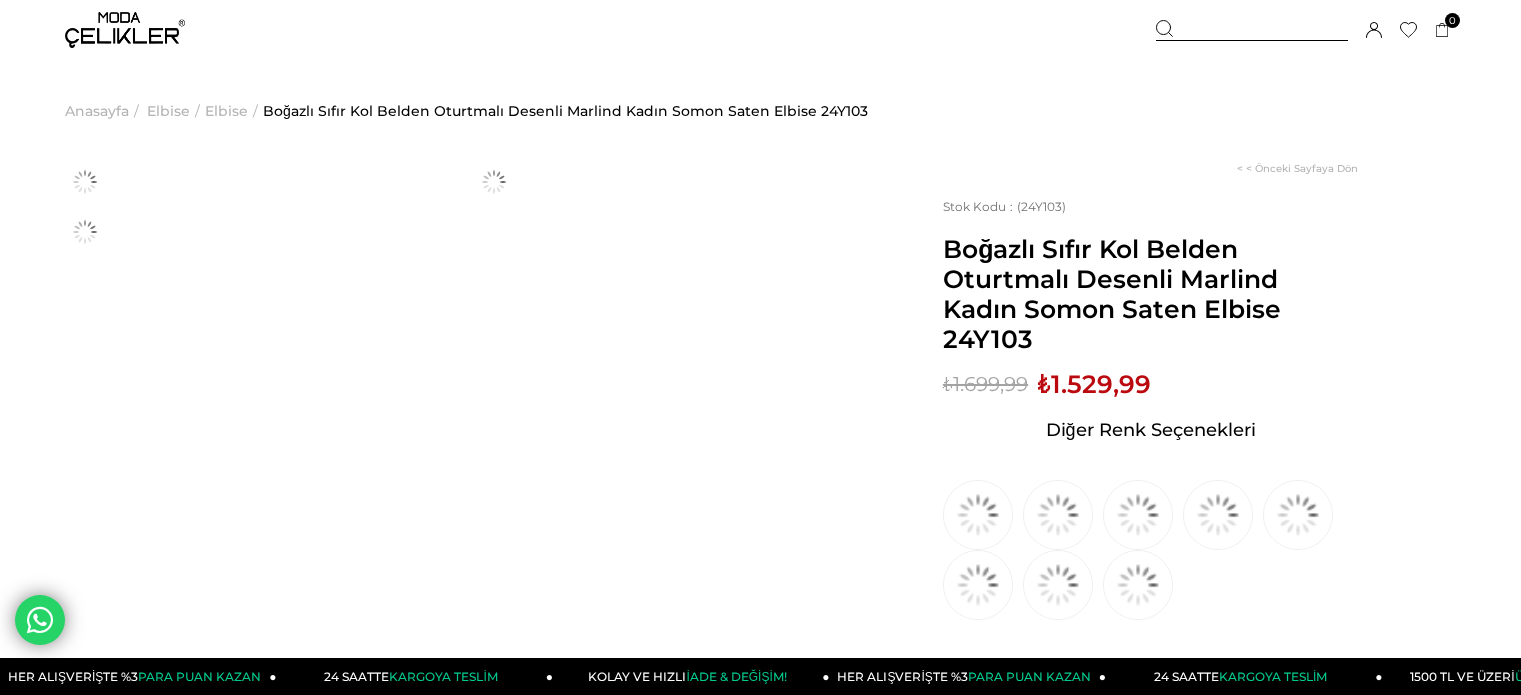 scroll, scrollTop: 0, scrollLeft: 0, axis: both 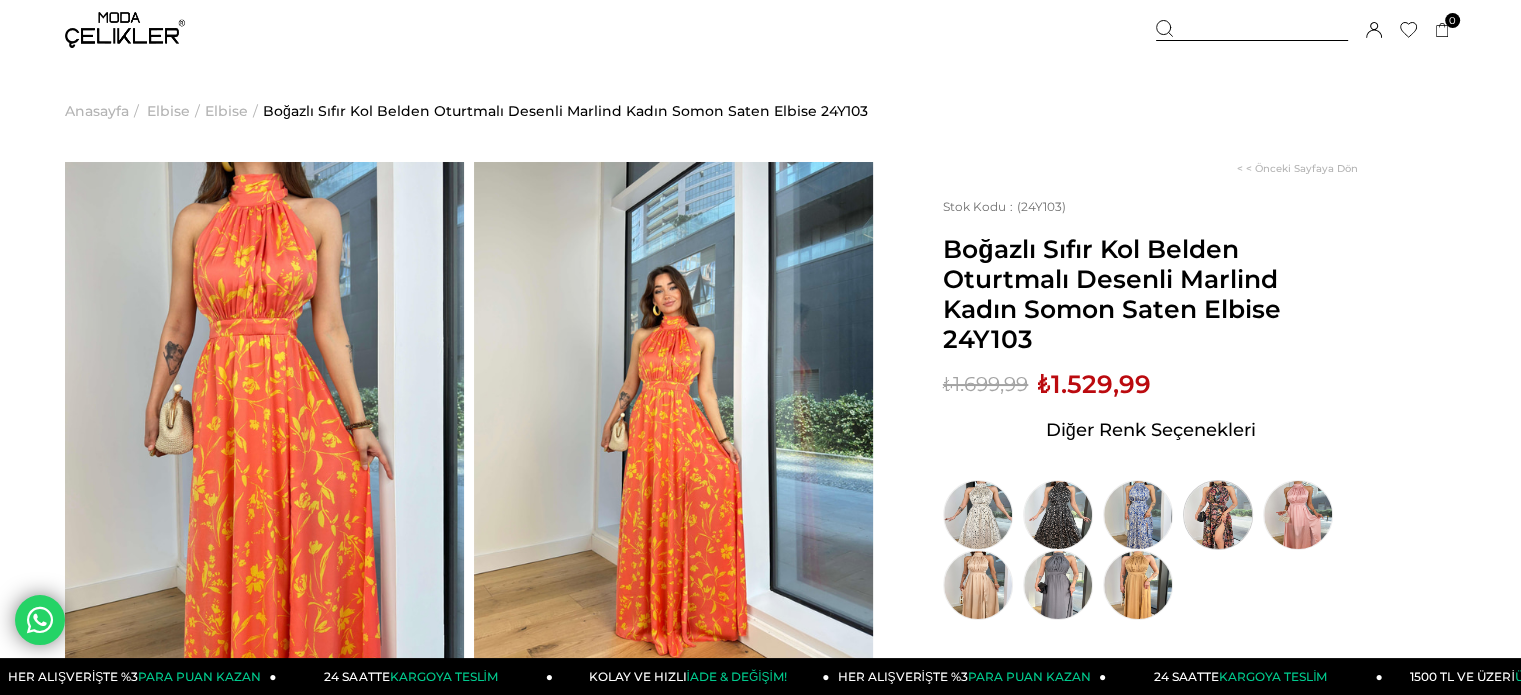 click at bounding box center [1218, 515] 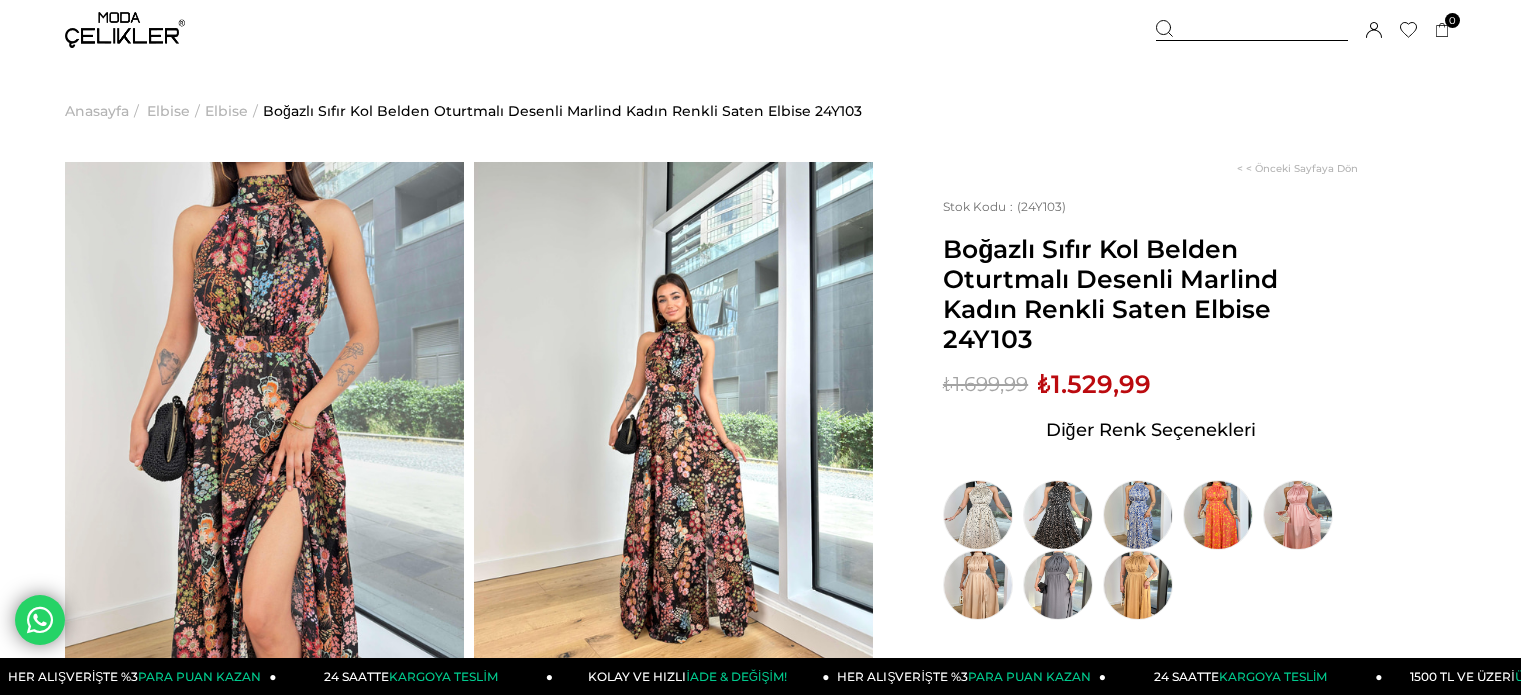 scroll, scrollTop: 0, scrollLeft: 0, axis: both 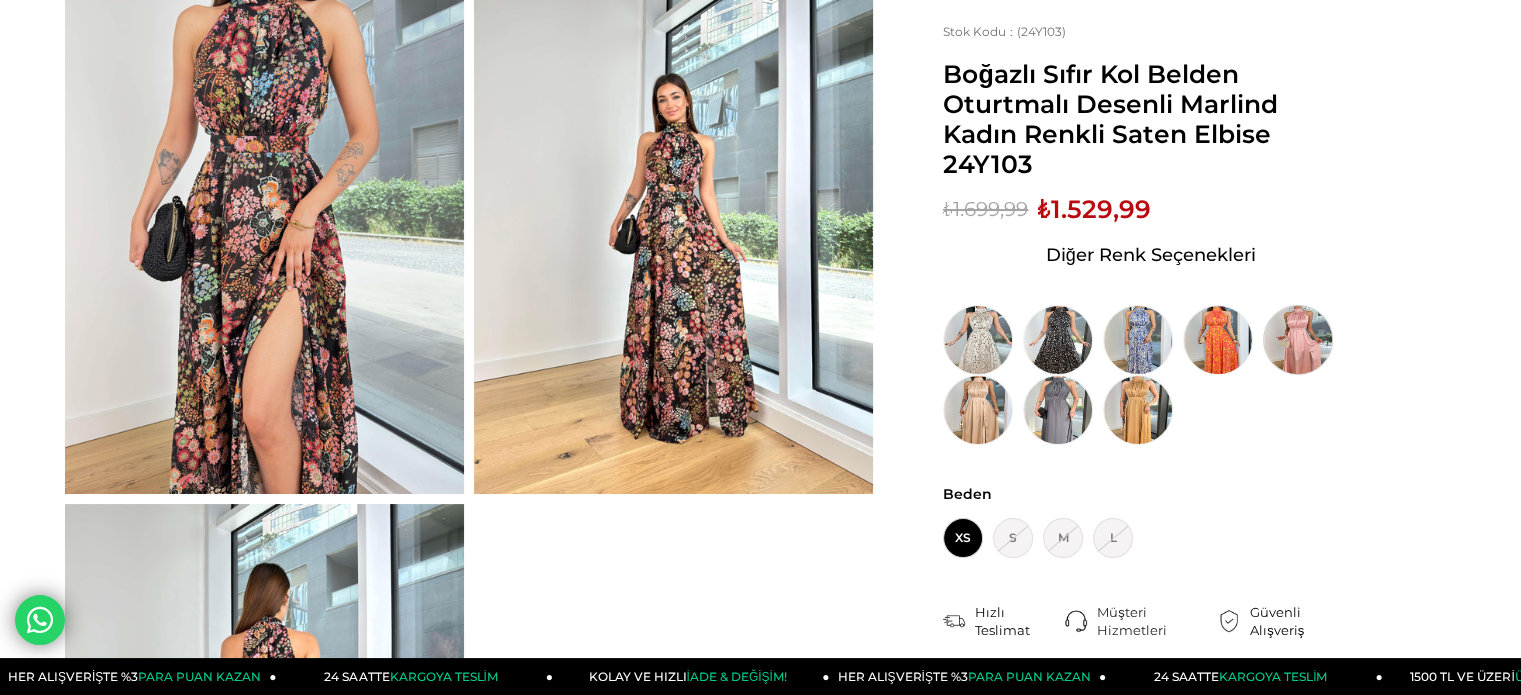 click at bounding box center (1298, 340) 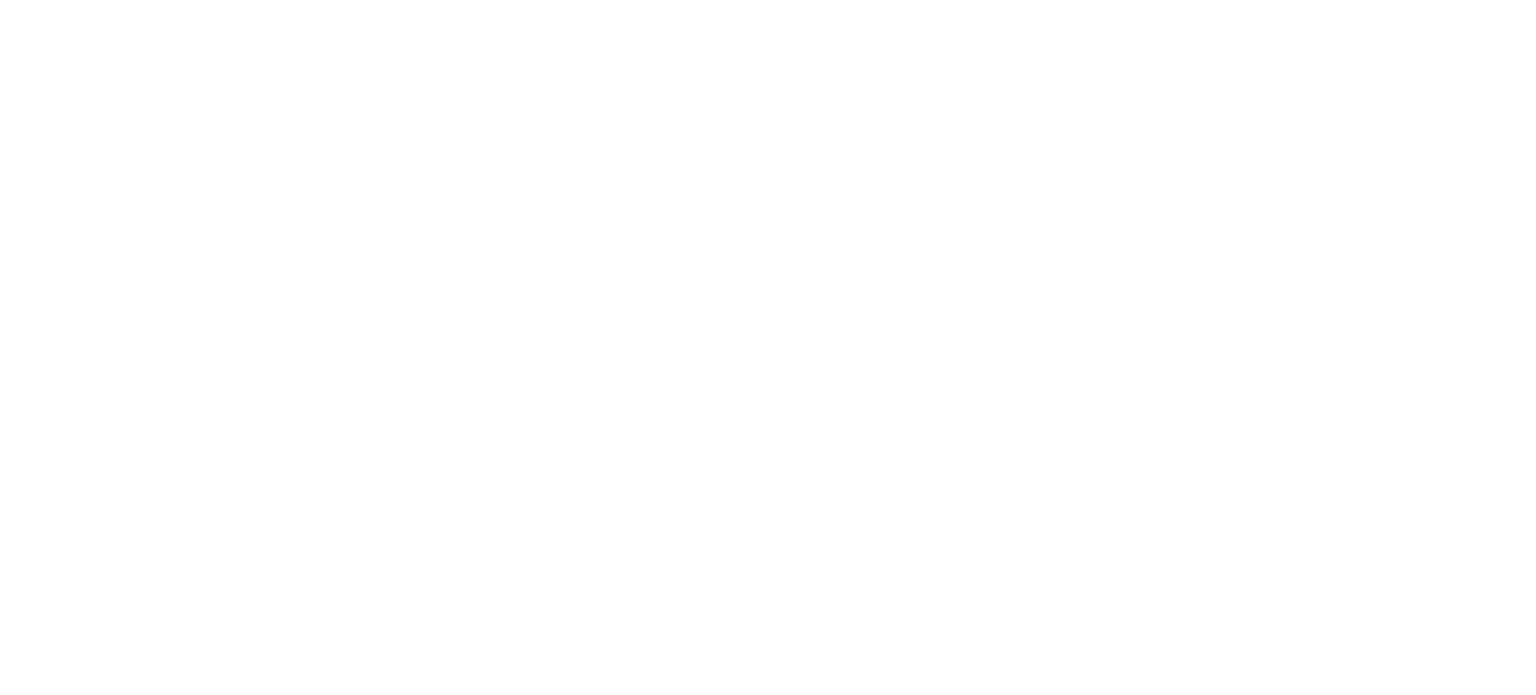 scroll, scrollTop: 0, scrollLeft: 0, axis: both 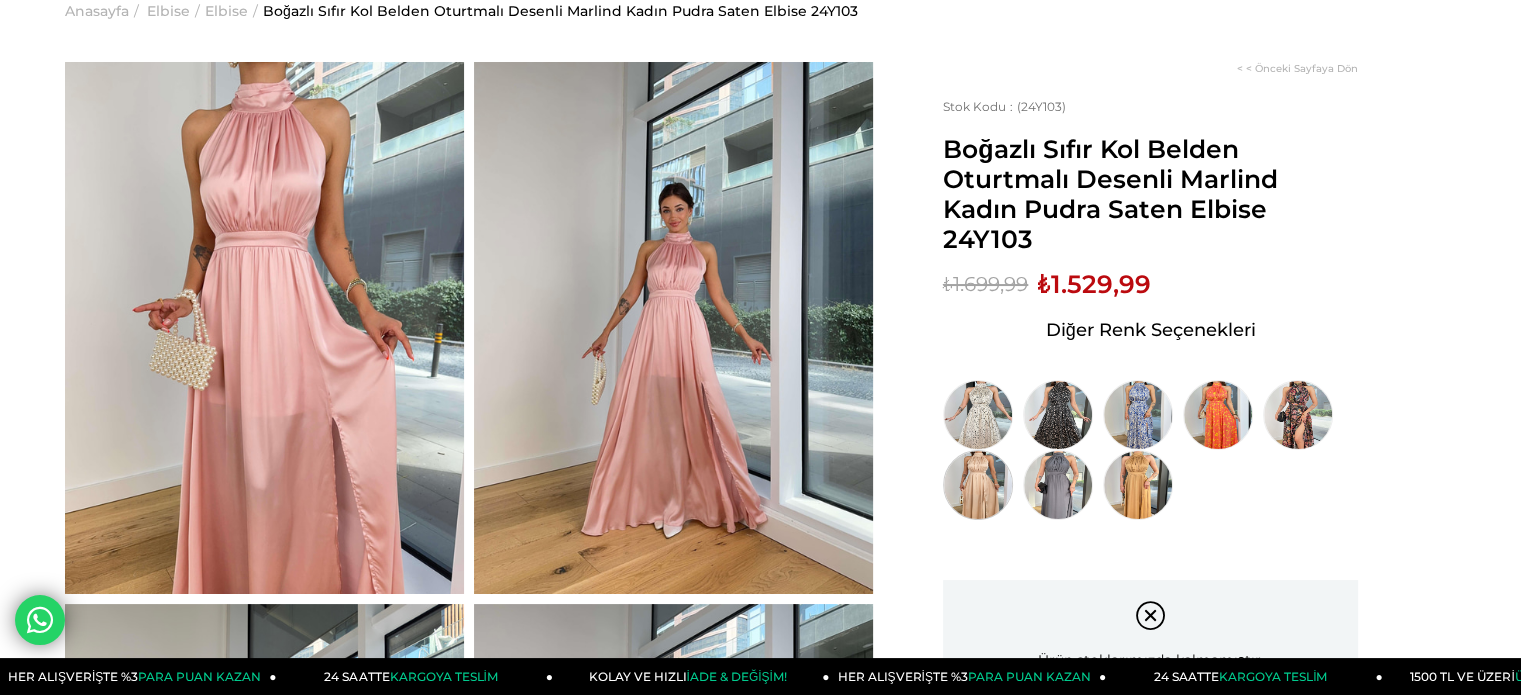 click at bounding box center [978, 485] 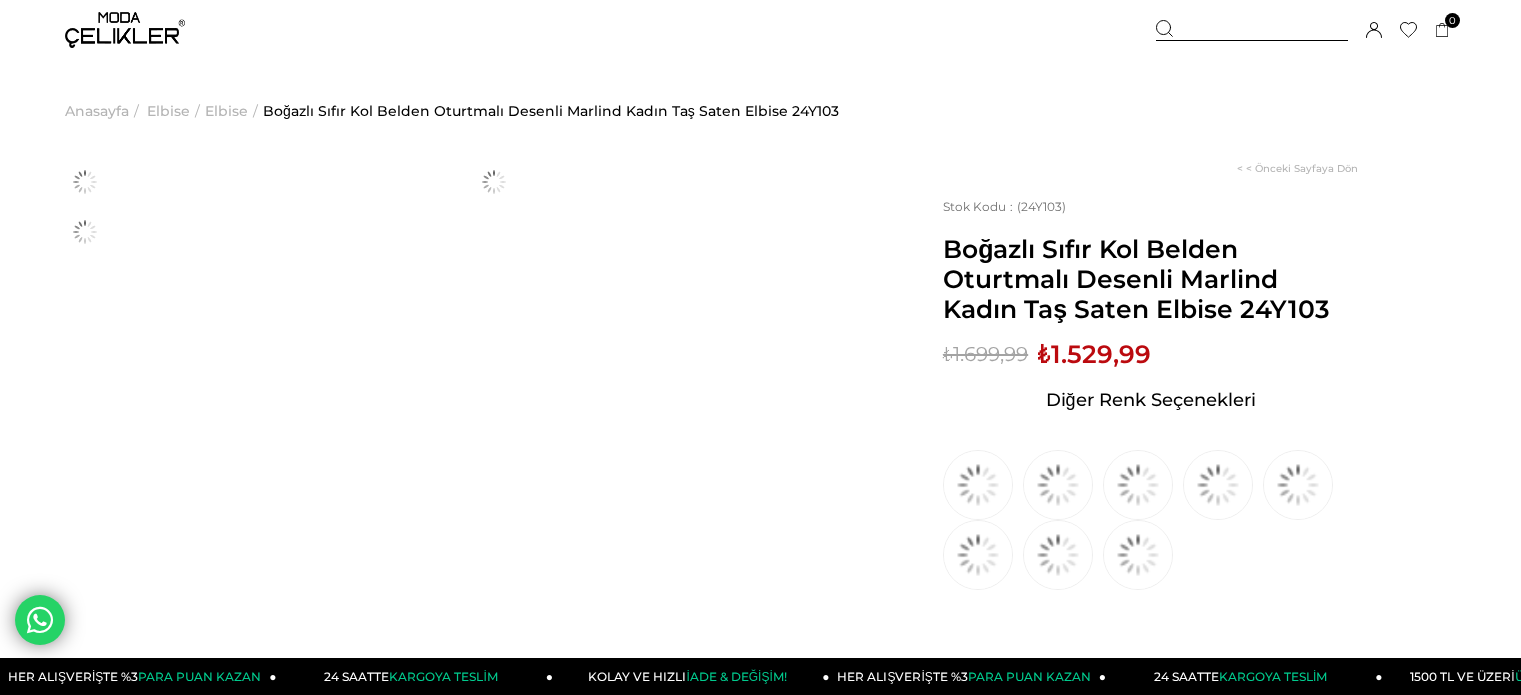 scroll, scrollTop: 0, scrollLeft: 0, axis: both 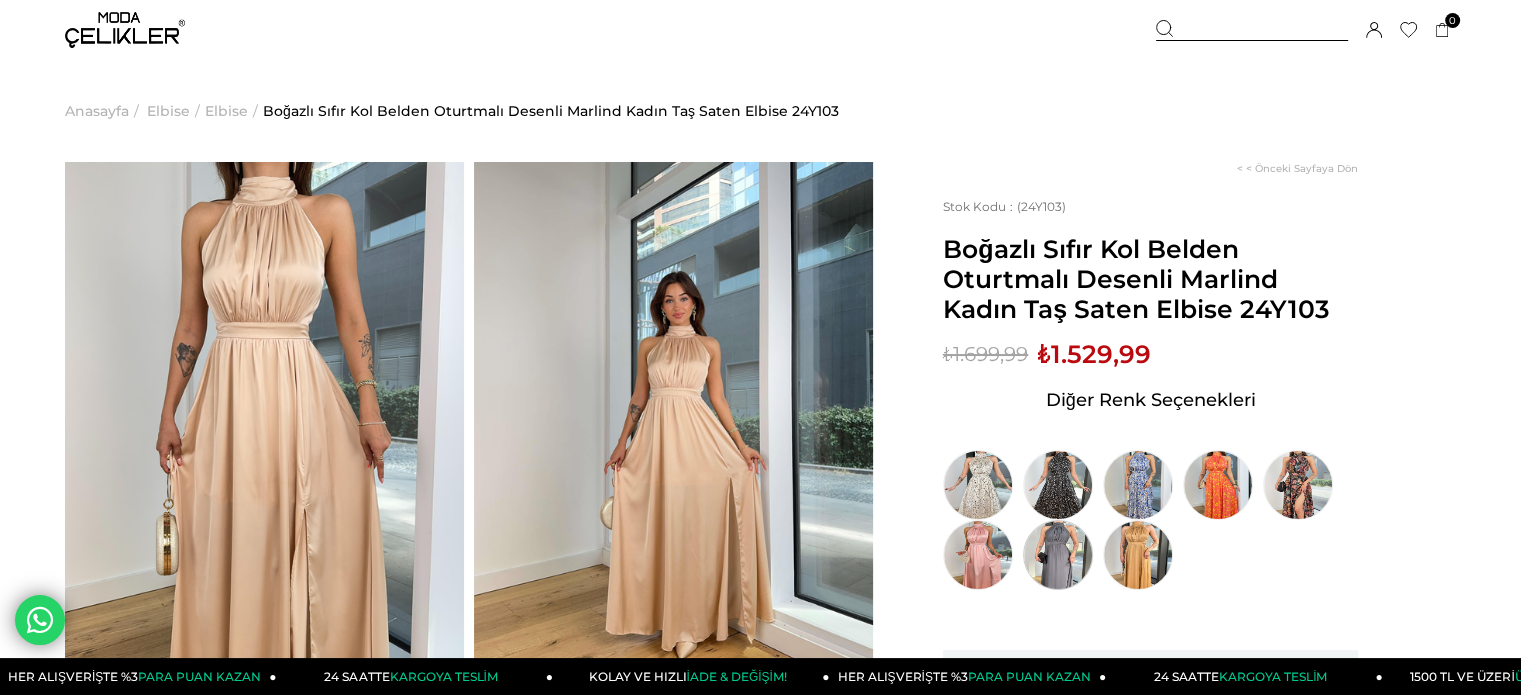 click at bounding box center (1058, 555) 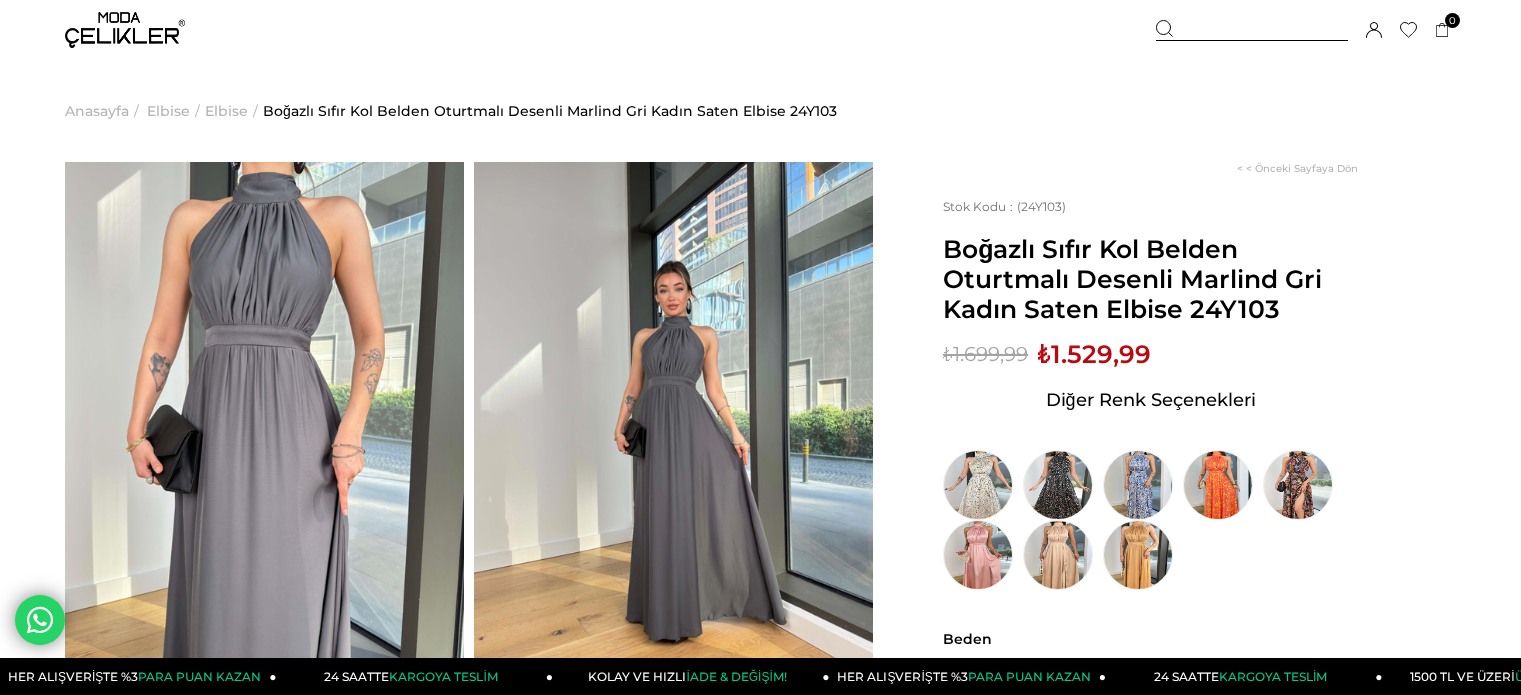 scroll, scrollTop: 0, scrollLeft: 0, axis: both 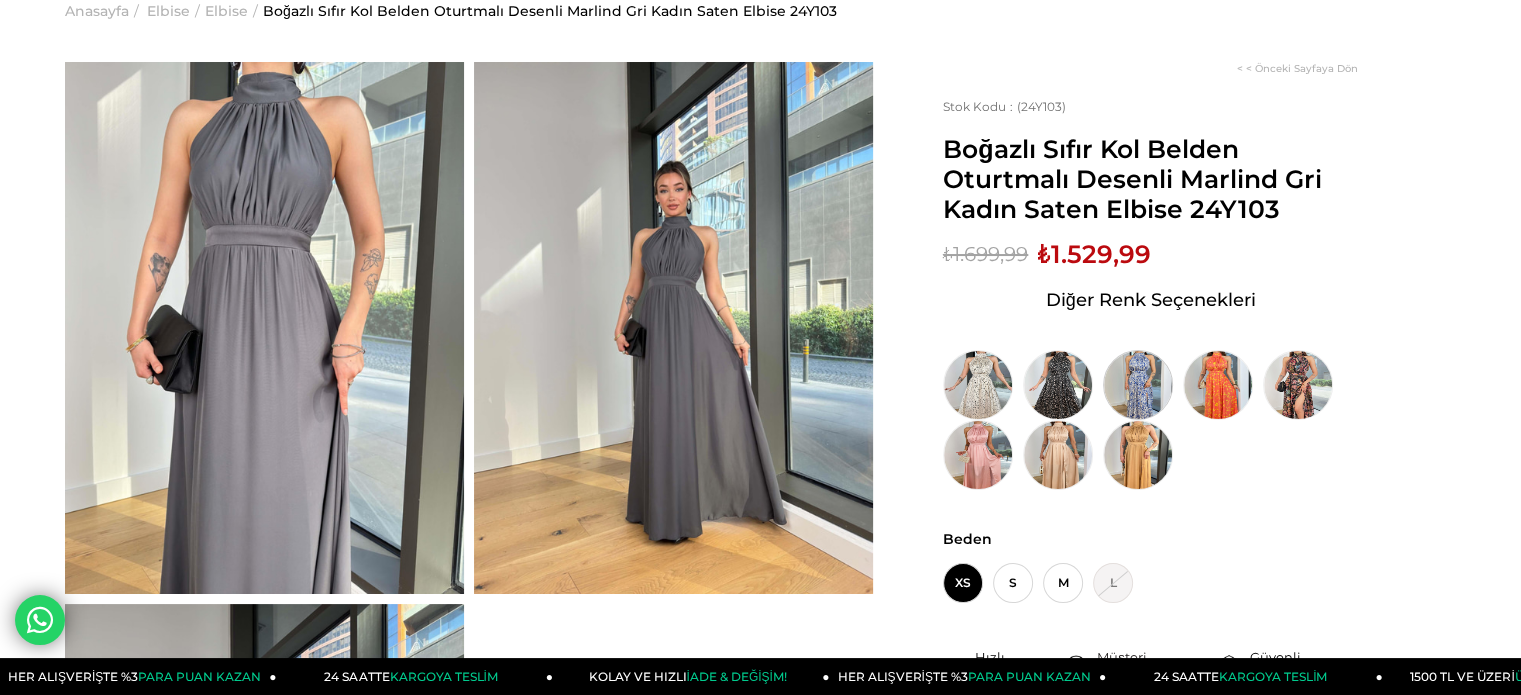 click at bounding box center (1138, 385) 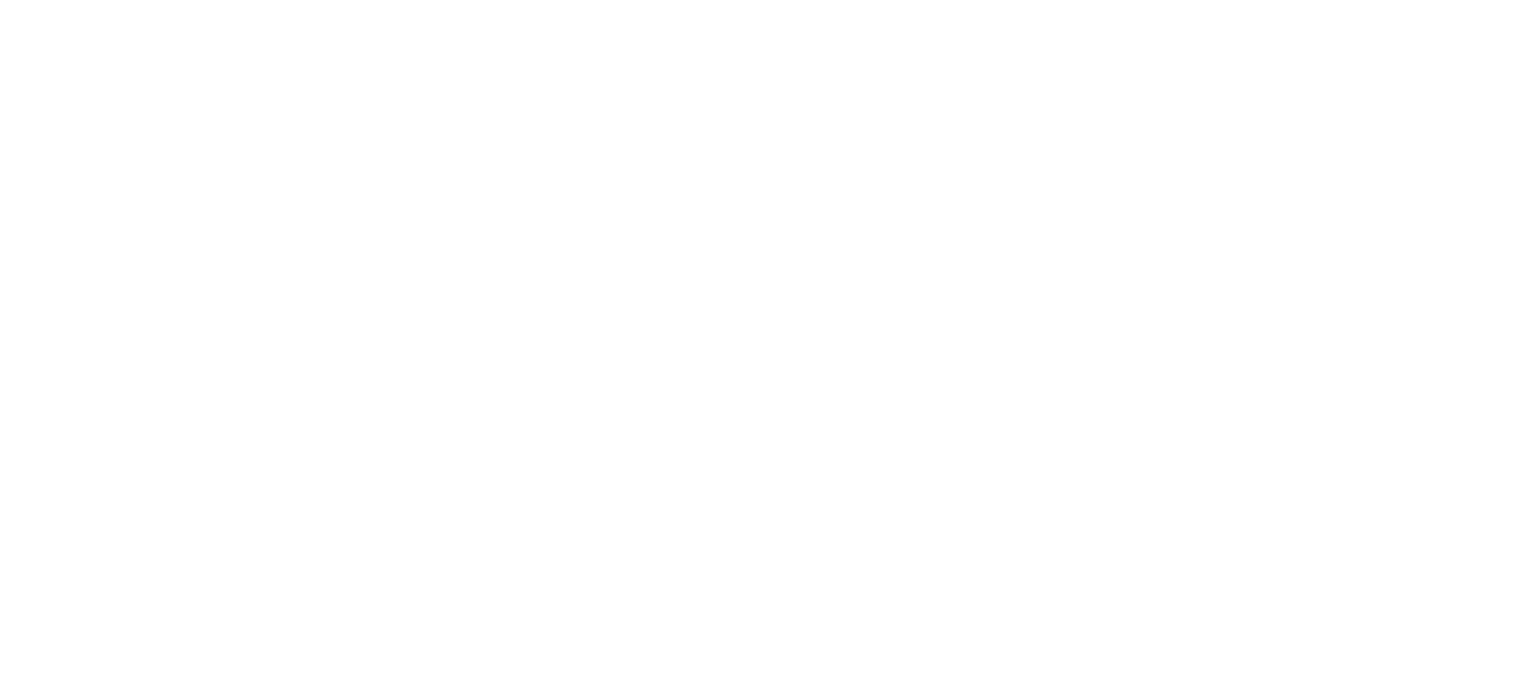 scroll, scrollTop: 0, scrollLeft: 0, axis: both 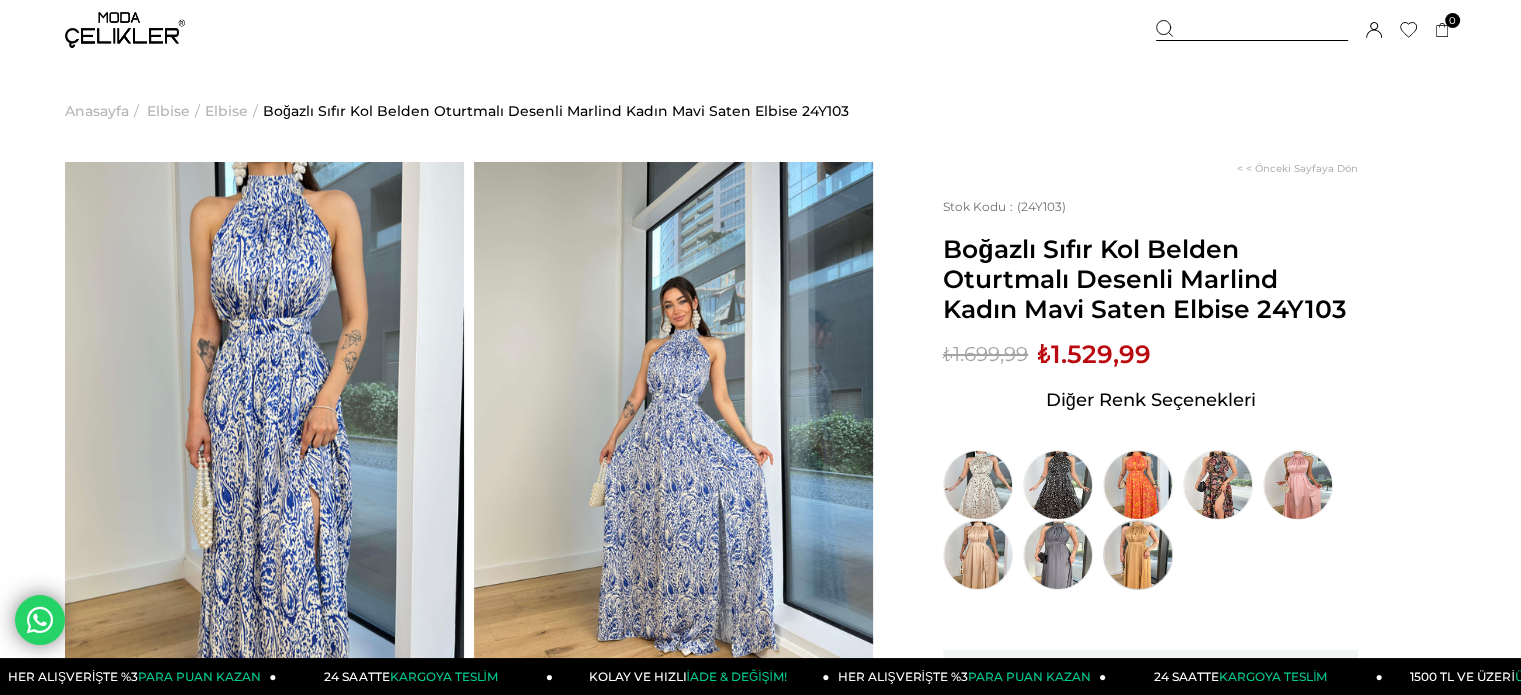 click at bounding box center [1138, 555] 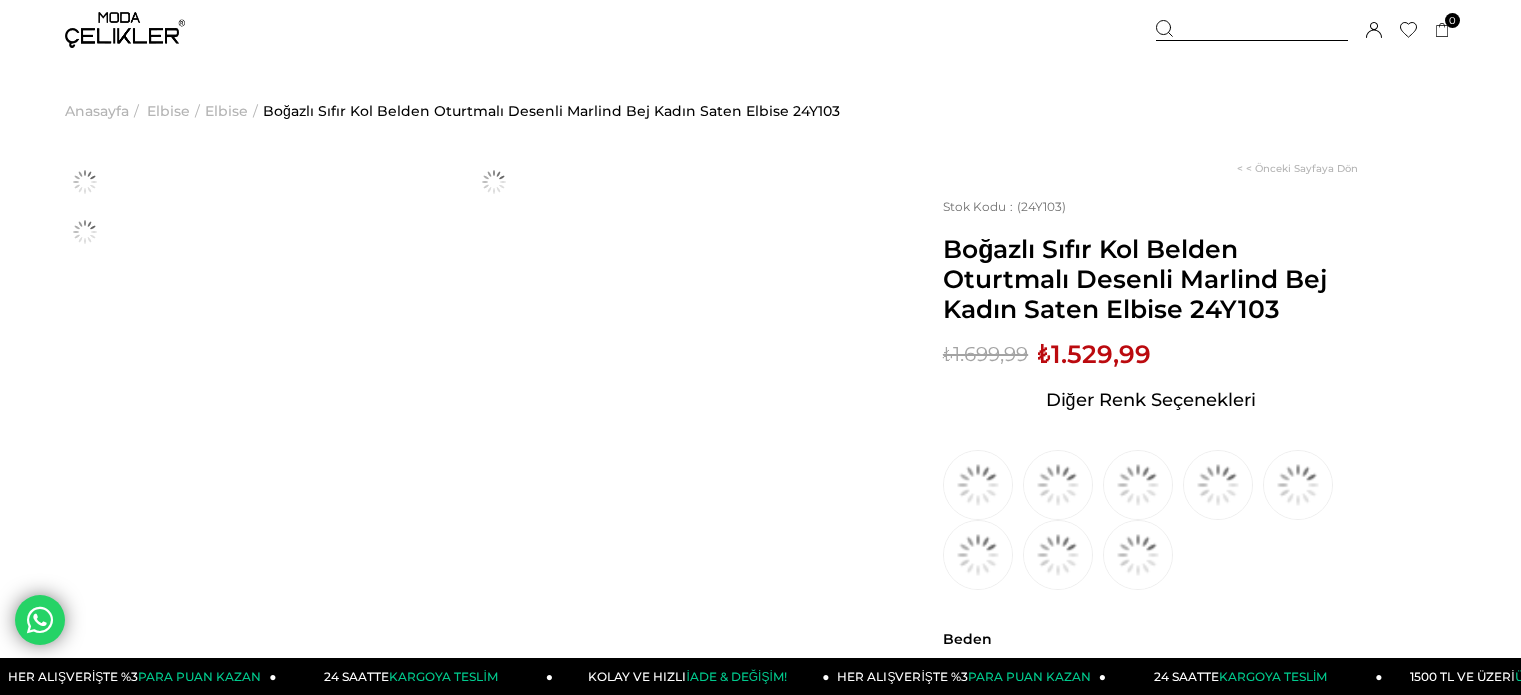 scroll, scrollTop: 0, scrollLeft: 0, axis: both 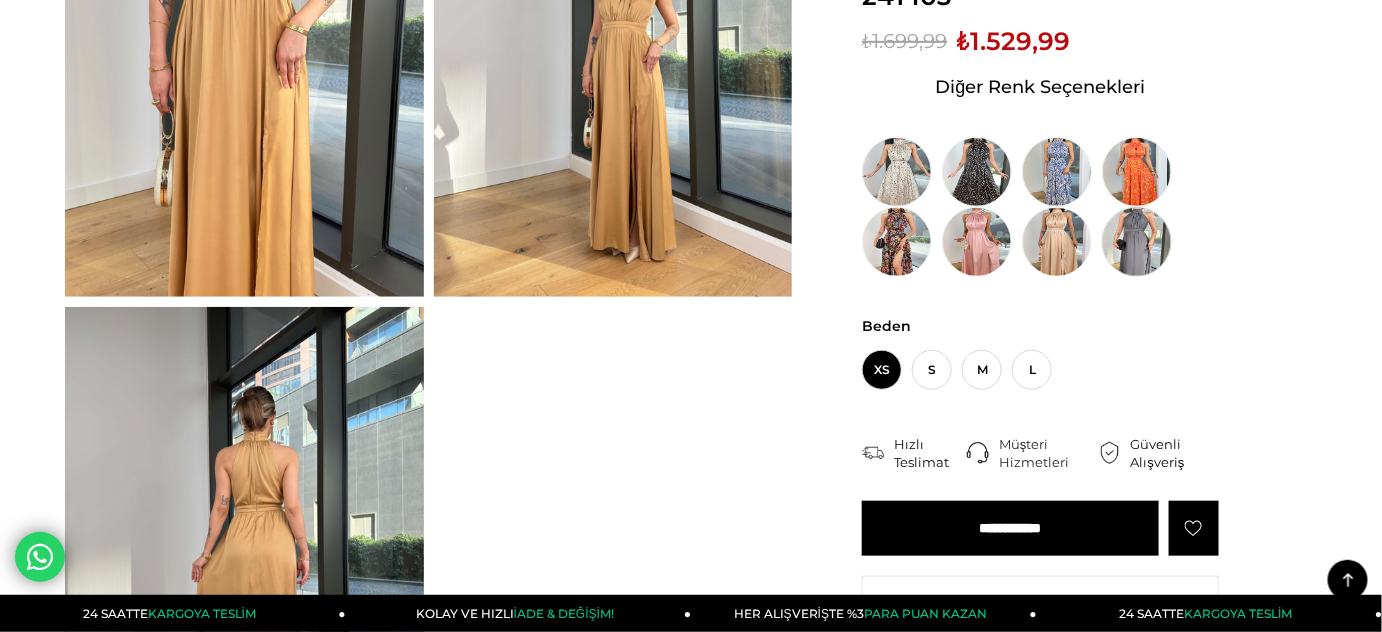click at bounding box center [1137, 242] 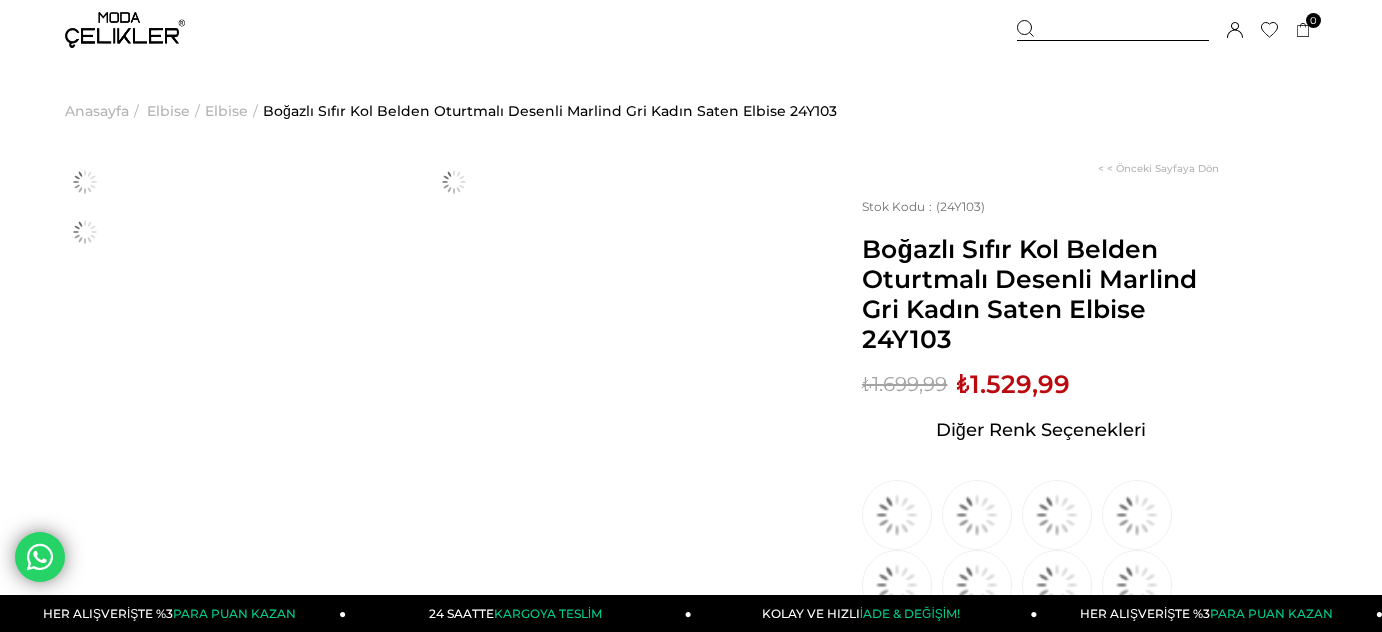 scroll, scrollTop: 0, scrollLeft: 0, axis: both 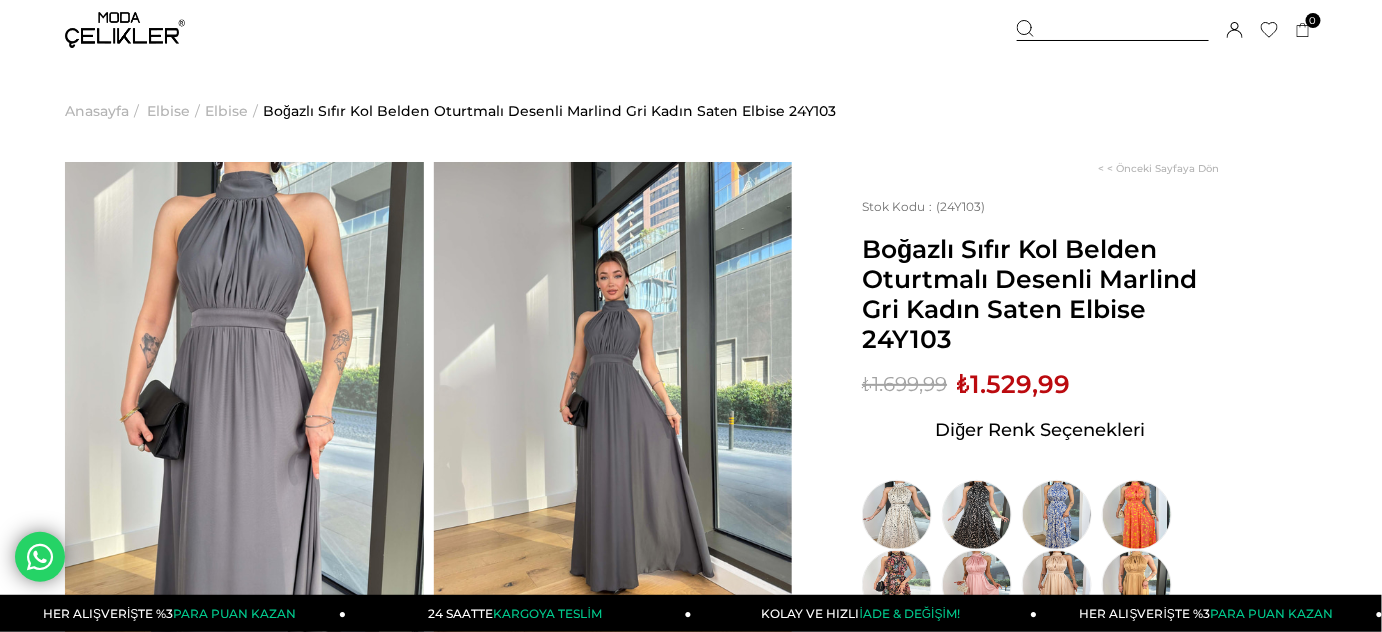 click at bounding box center (244, 401) 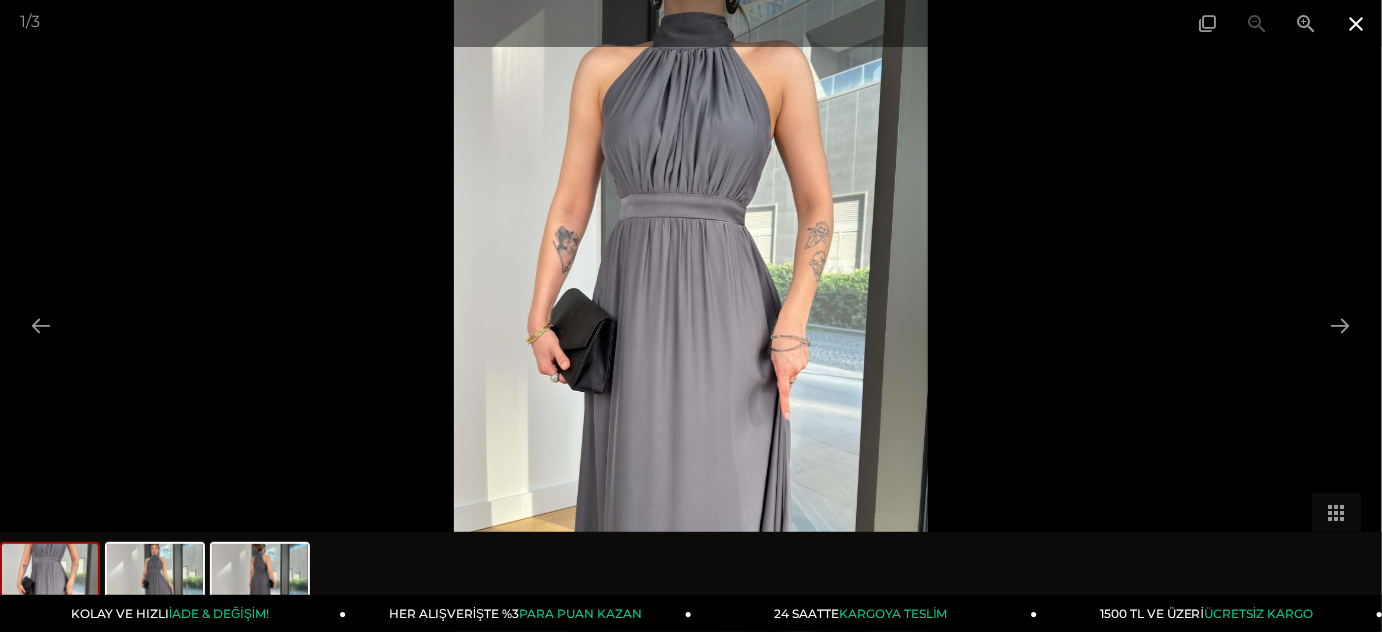 click at bounding box center [1357, 23] 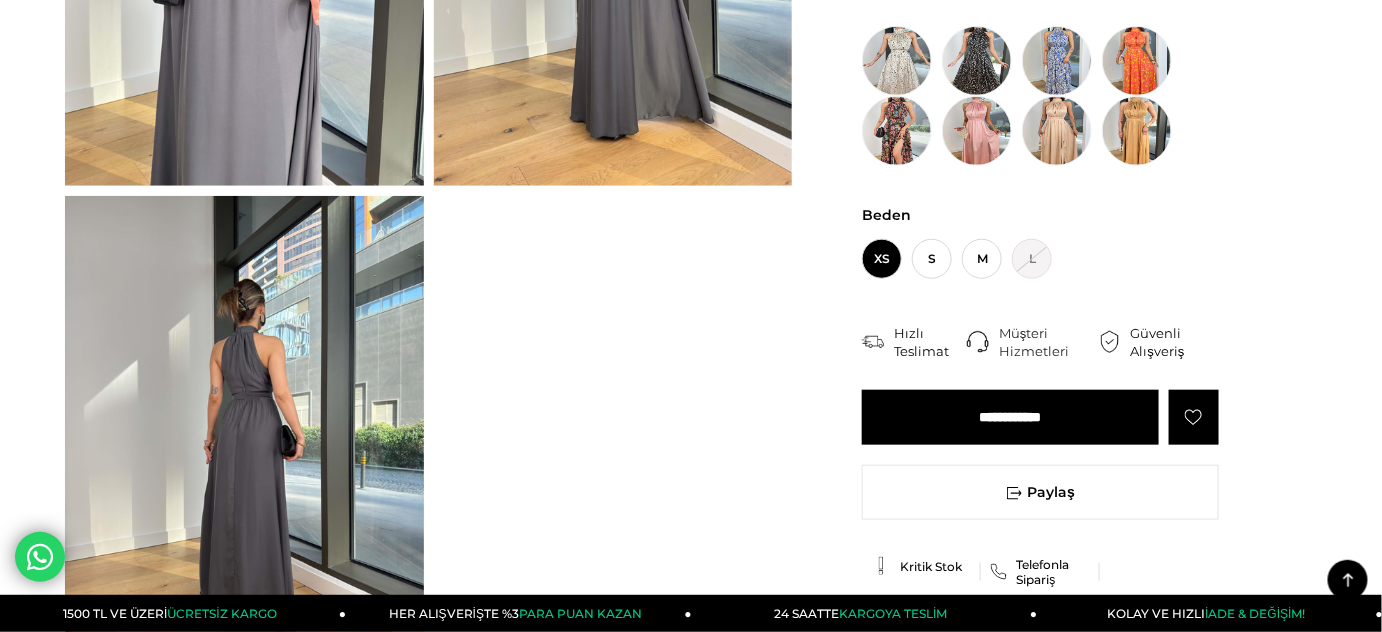 scroll, scrollTop: 90, scrollLeft: 0, axis: vertical 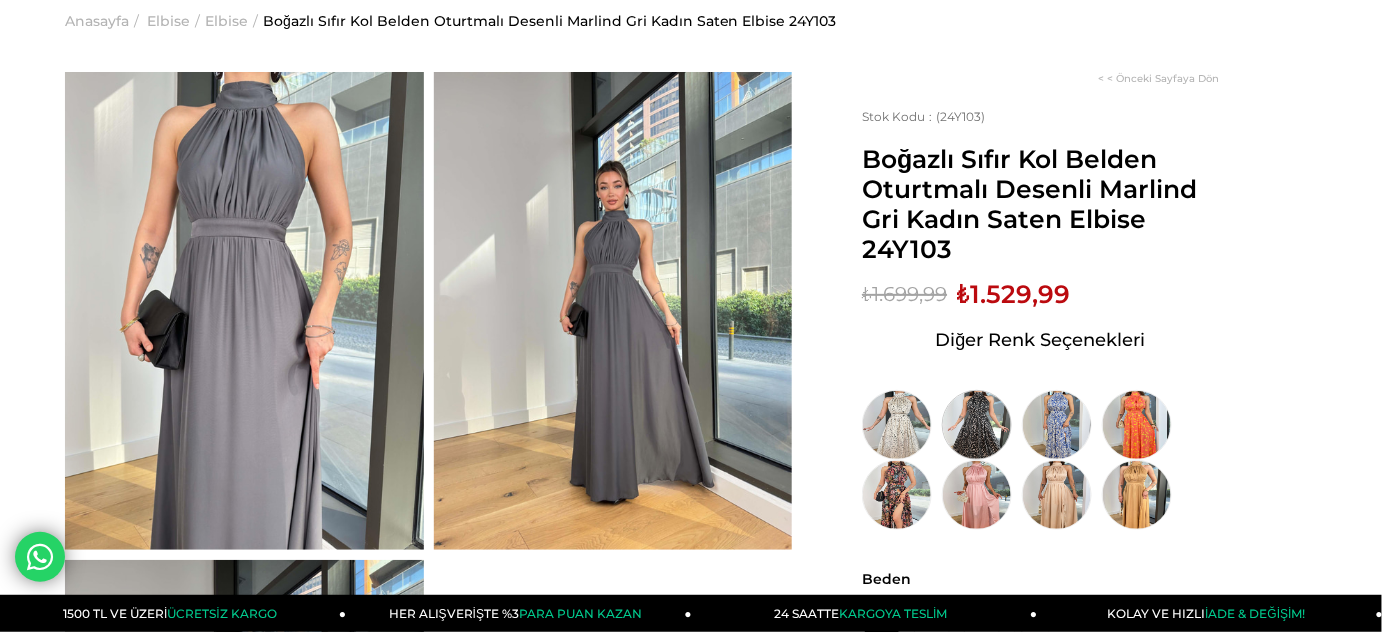 click at bounding box center [977, 425] 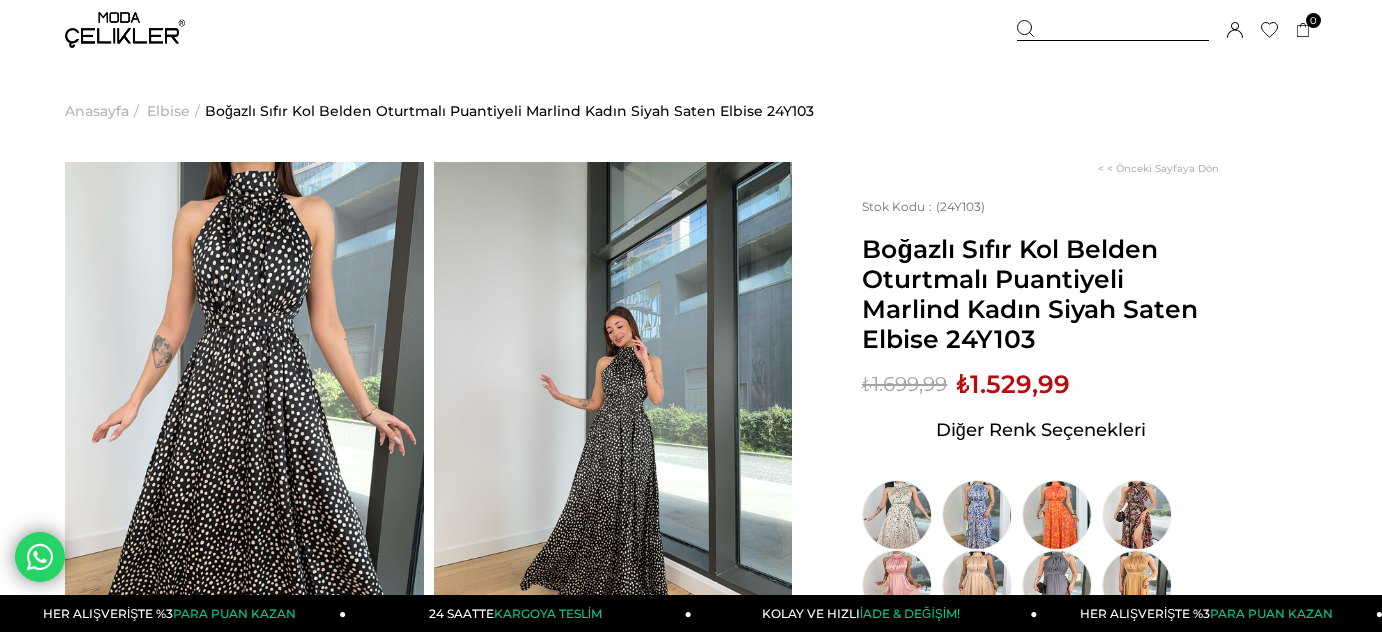scroll, scrollTop: 0, scrollLeft: 0, axis: both 